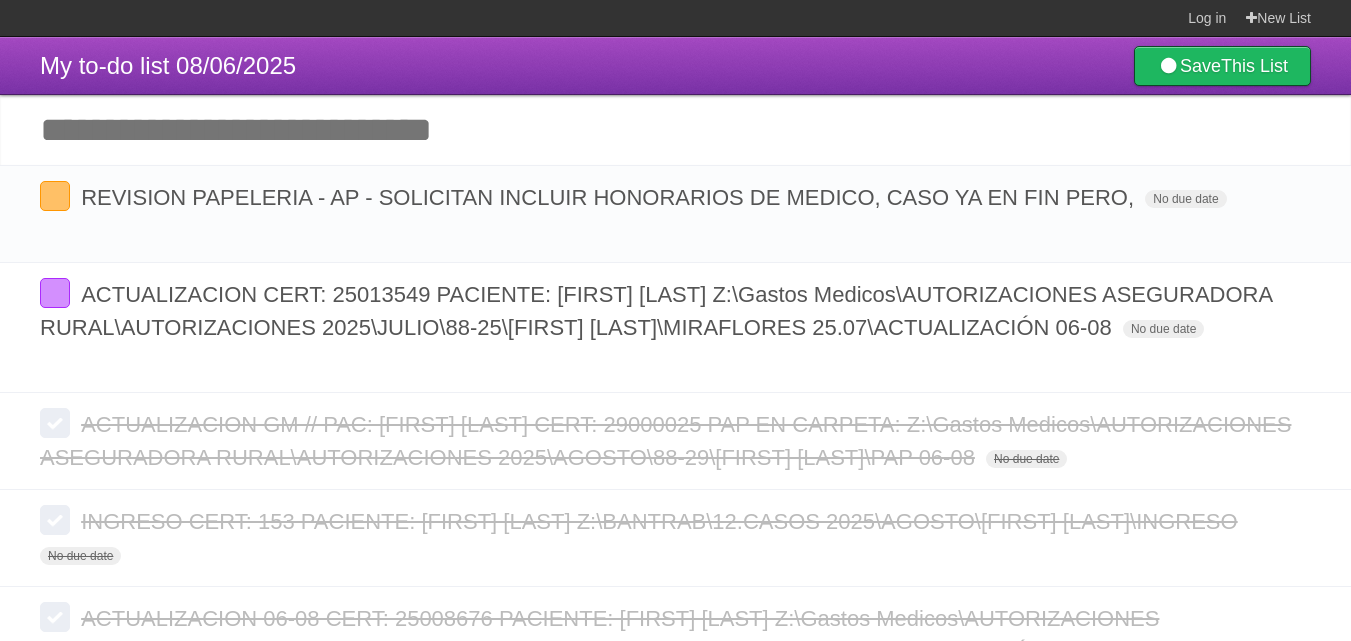 scroll, scrollTop: 0, scrollLeft: 0, axis: both 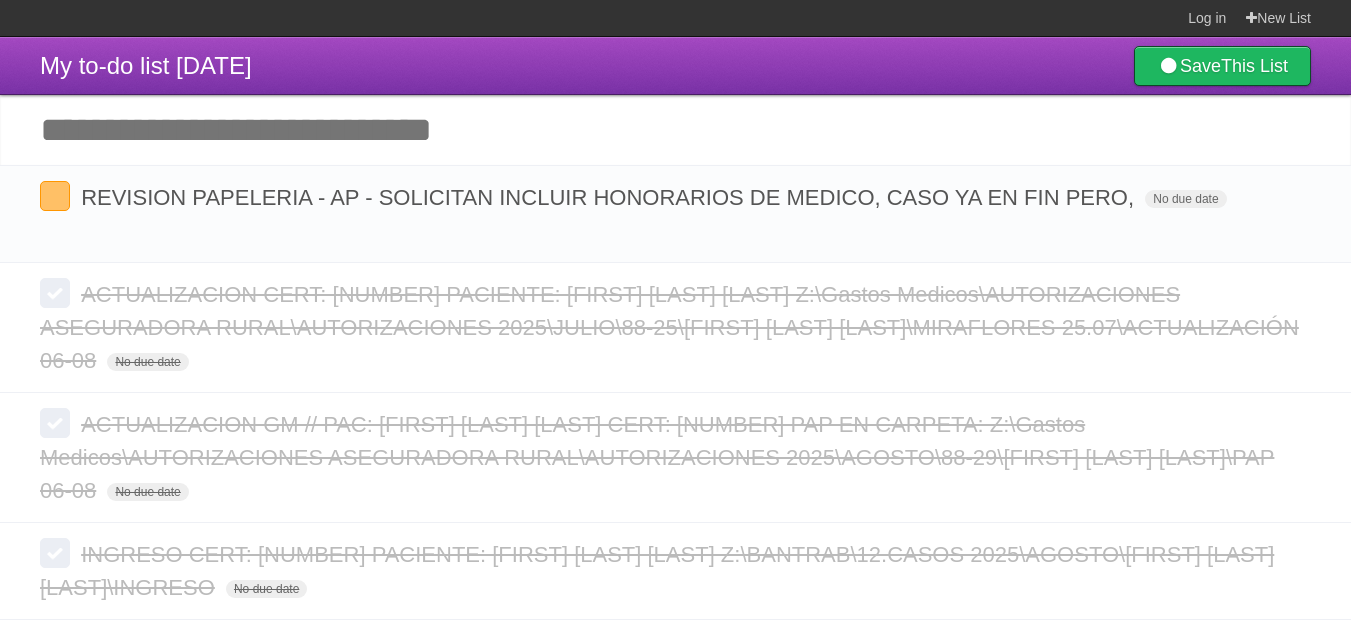 click on "Add another task" at bounding box center [675, 130] 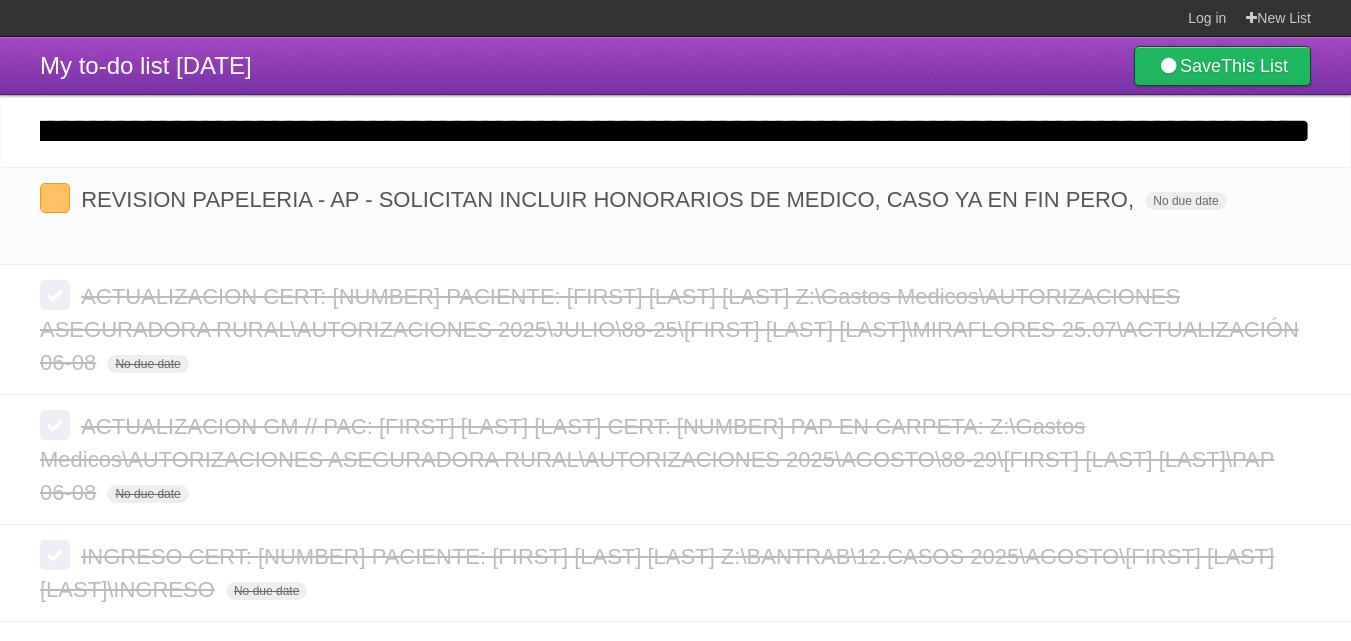 scroll, scrollTop: 0, scrollLeft: 3242, axis: horizontal 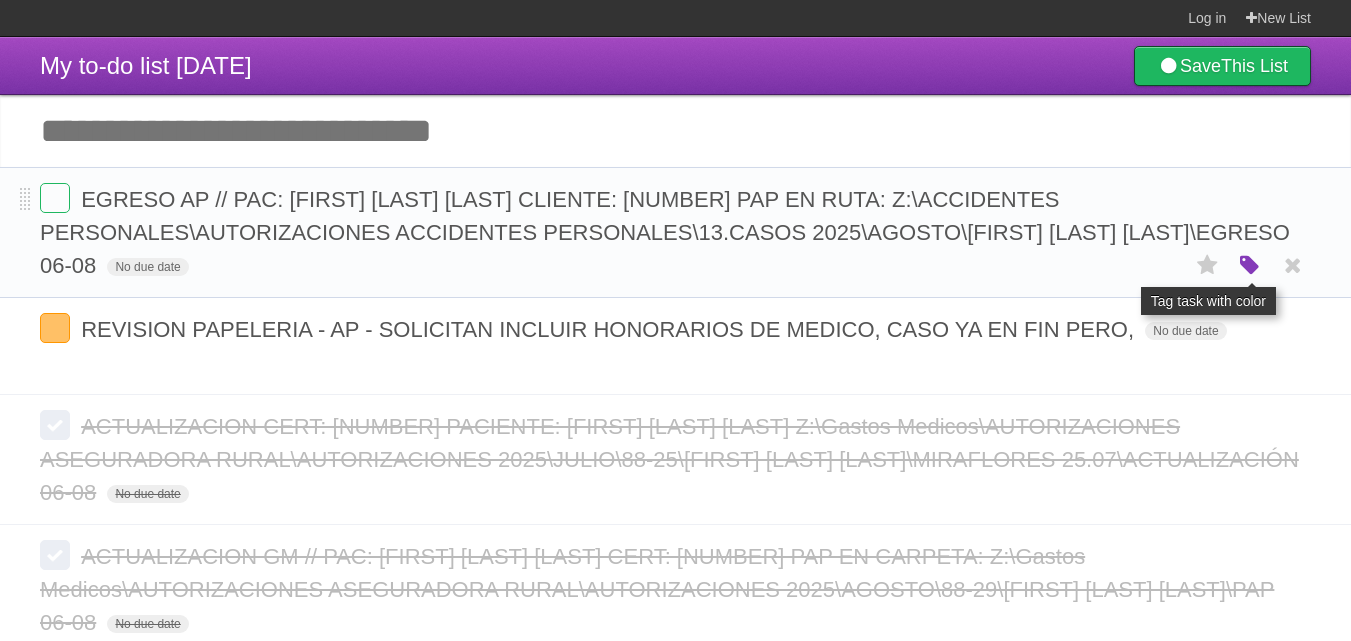 click on "White
Red
Blue
Green
Purple
Orange" at bounding box center (1250, 265) 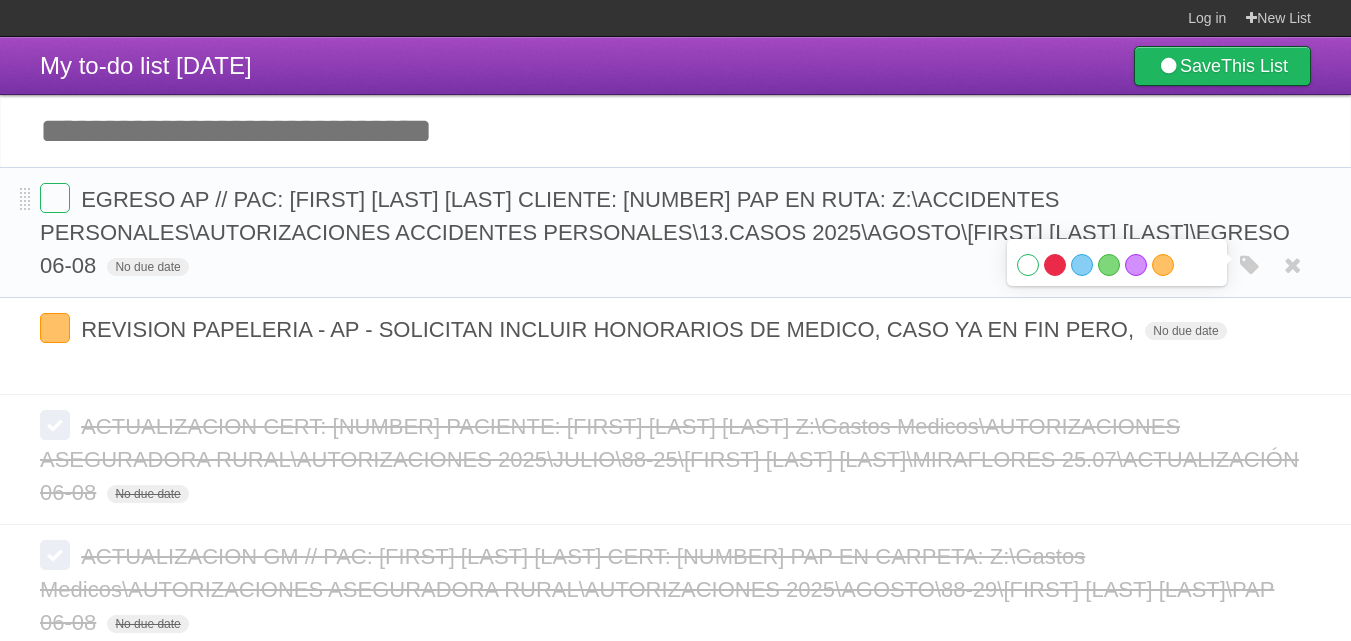 click on "Red" at bounding box center (1055, 265) 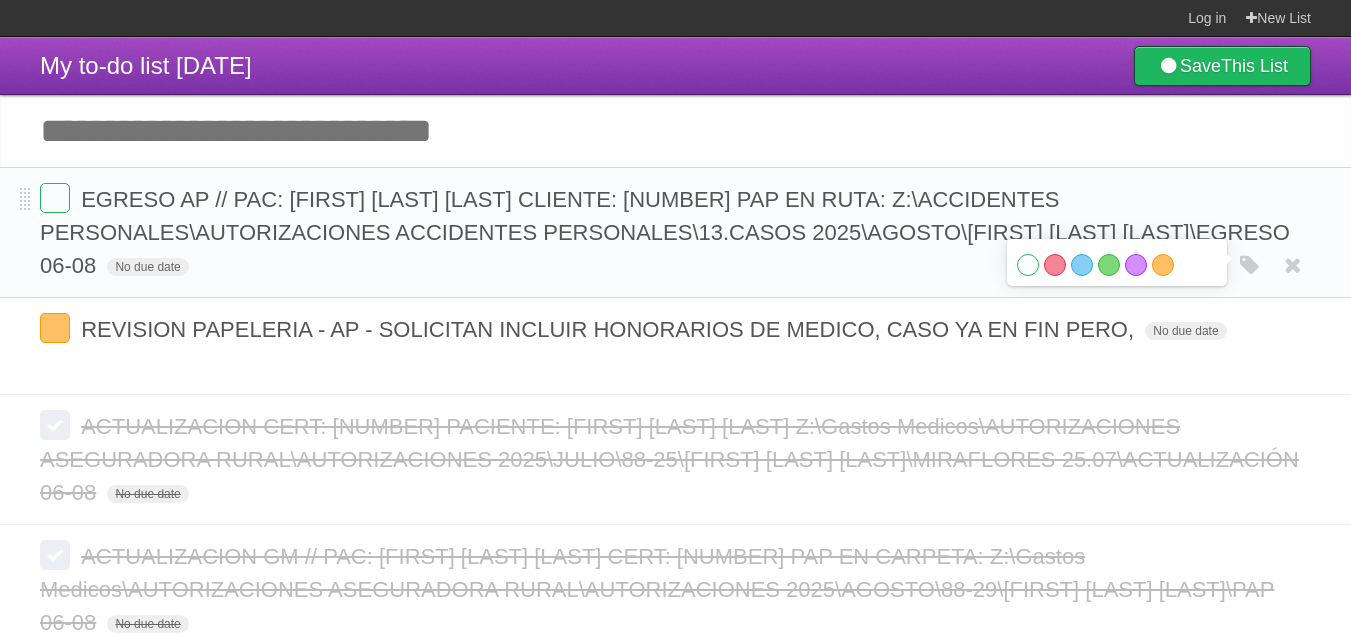 click on "EGRESO AP //   PAC: ANGEL ADRIAN VELASQUEZ CONTRERAS   CLIENTE: 11525058  PAP EN RUTA: Z:\ACCIDENTES PERSONALES\AUTORIZACIONES ACCIDENTES PERSONALES\13.CASOS 2025\AGOSTO\ANGEL ADRIAN VELASQUEZ CONTRERAS\EGRESO 06-08
No due date
White
Red
Blue
Green
Purple
Orange" at bounding box center (675, 232) 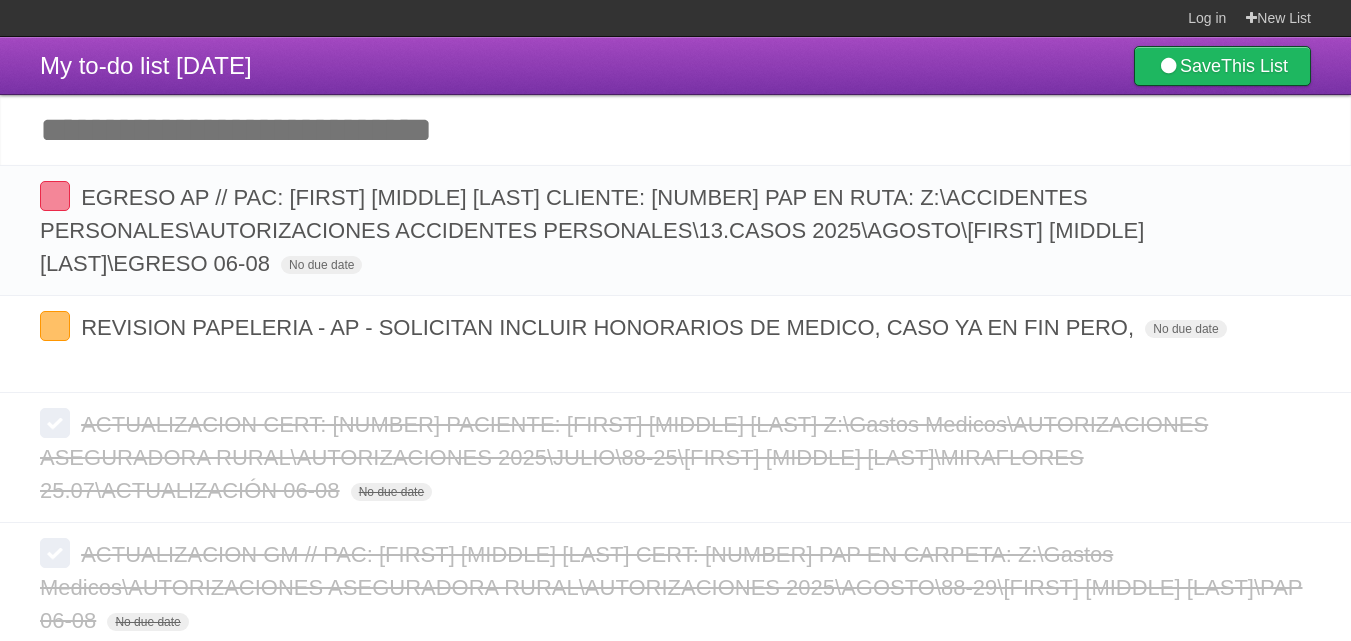 scroll, scrollTop: 0, scrollLeft: 0, axis: both 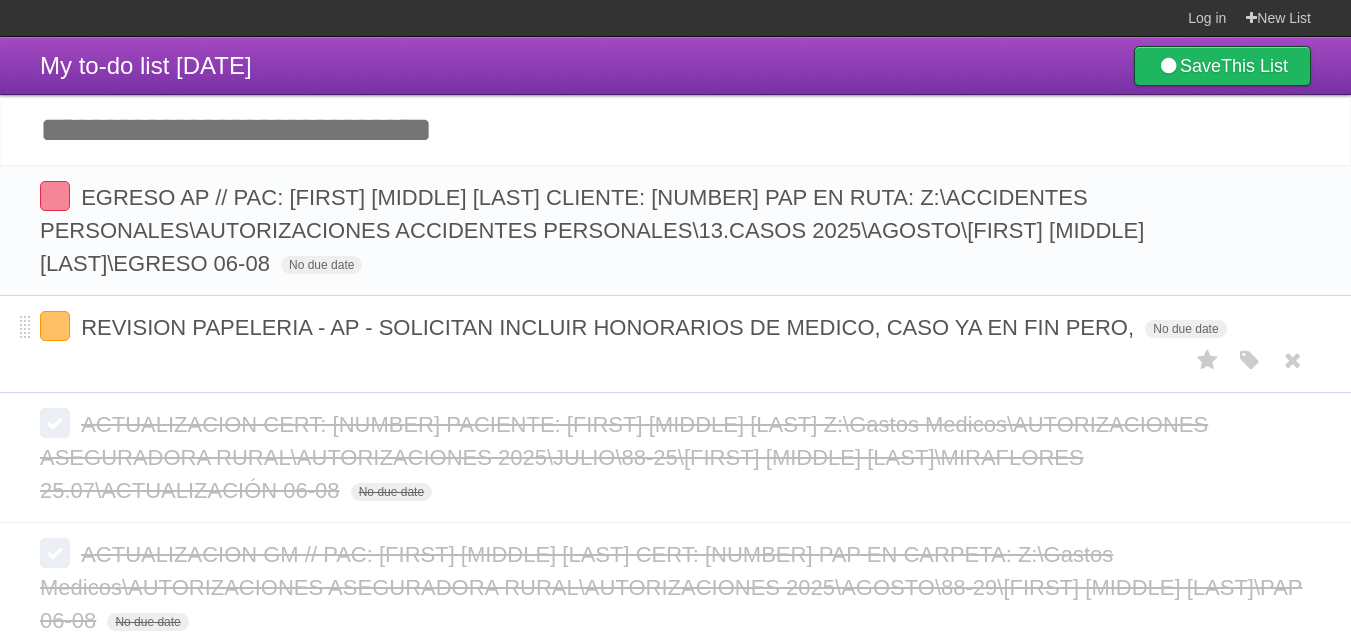 click on "REVISION PAPELERIA - AP - SOLICITAN INCLUIR HONORARIOS DE MEDICO, CASO YA EN FIN PERO,
No due date
White
Red
Blue
Green
Purple
Orange" at bounding box center (675, 344) 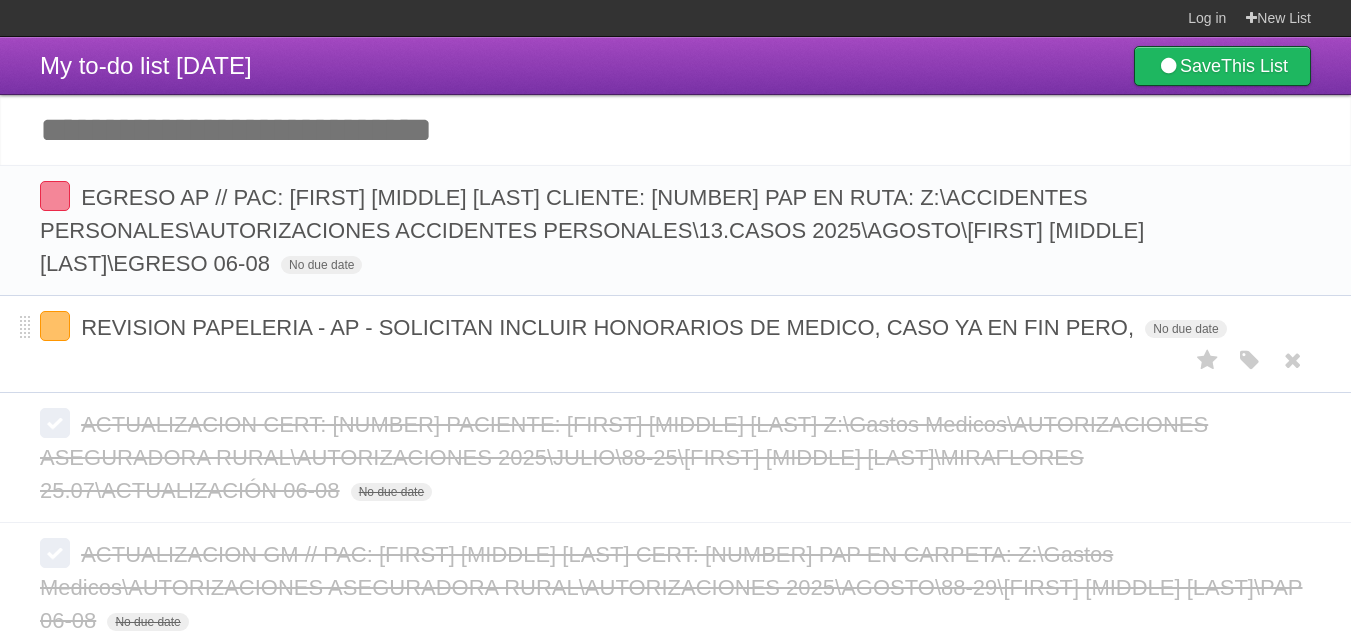 click on "REVISION PAPELERIA - AP - SOLICITAN INCLUIR HONORARIOS DE MEDICO, CASO YA EN FIN PERO," at bounding box center [610, 327] 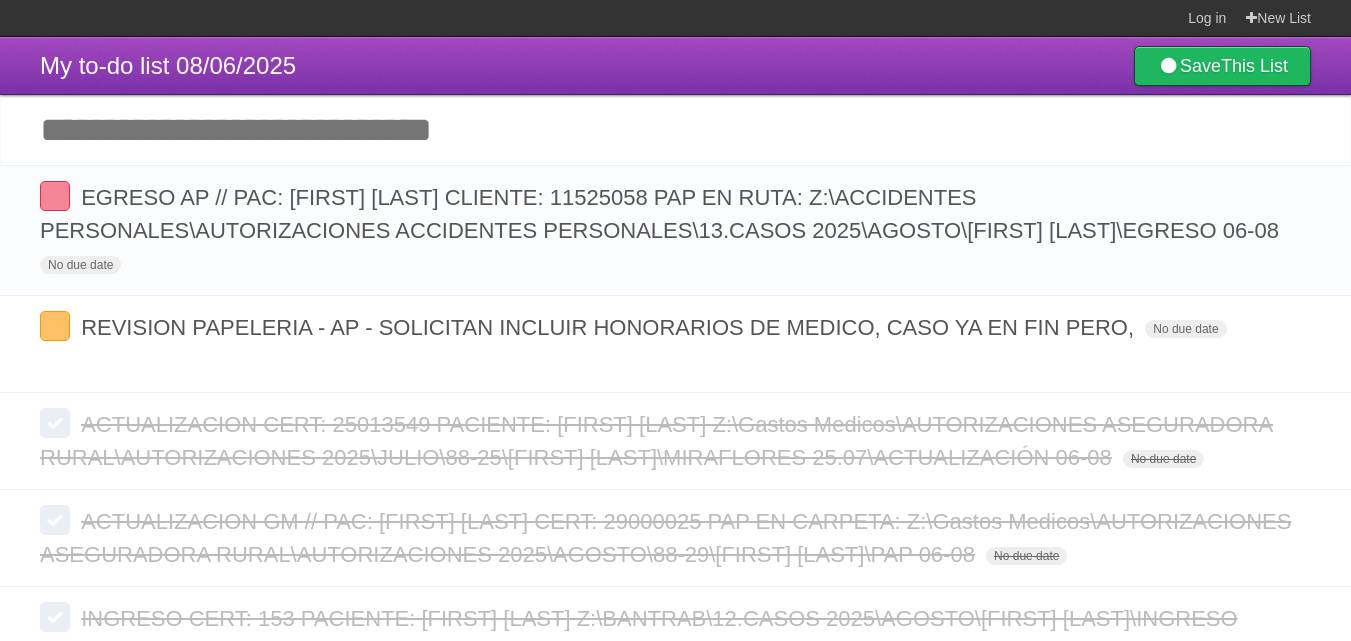 scroll, scrollTop: 0, scrollLeft: 0, axis: both 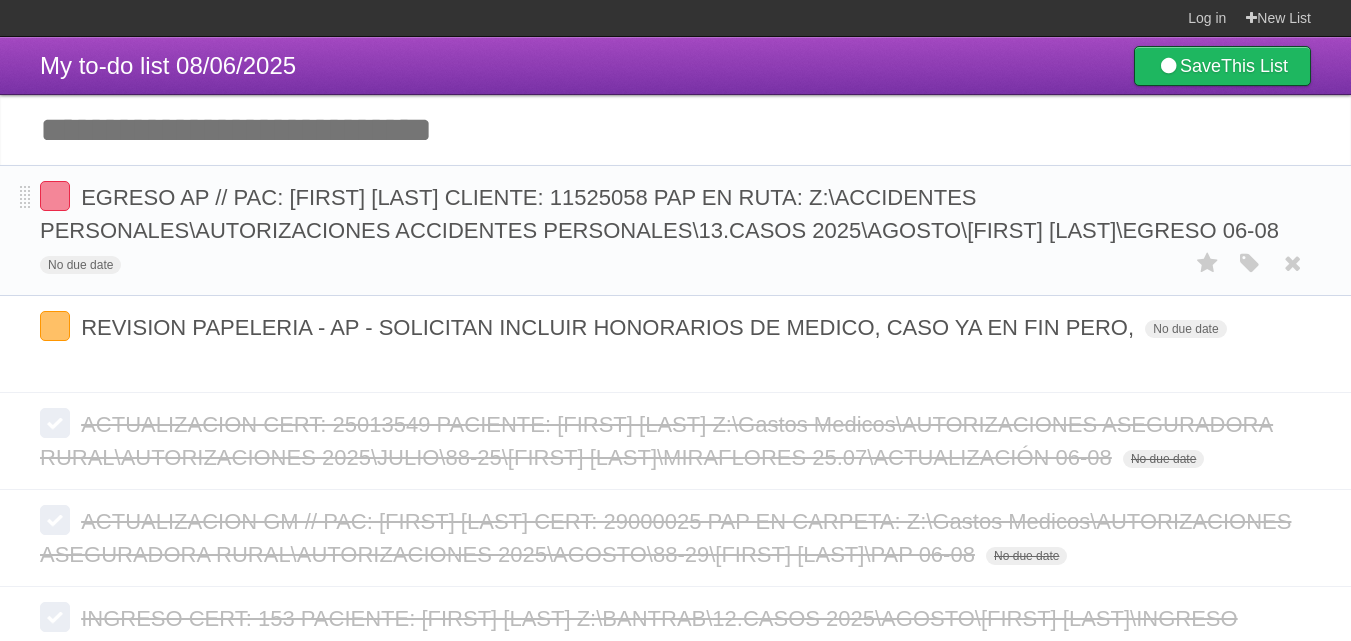 click on "EGRESO AP //   PAC: [FIRST] [LAST]   CLIENTE: 11525058  PAP EN RUTA: Z:\ACCIDENTES PERSONALES\AUTORIZACIONES ACCIDENTES PERSONALES\13.CASOS 2025\AGOSTO\[FIRST] [LAST]\EGRESO 06-08
No due date
White
Red
Blue
Green
Purple
Orange" at bounding box center [675, 230] 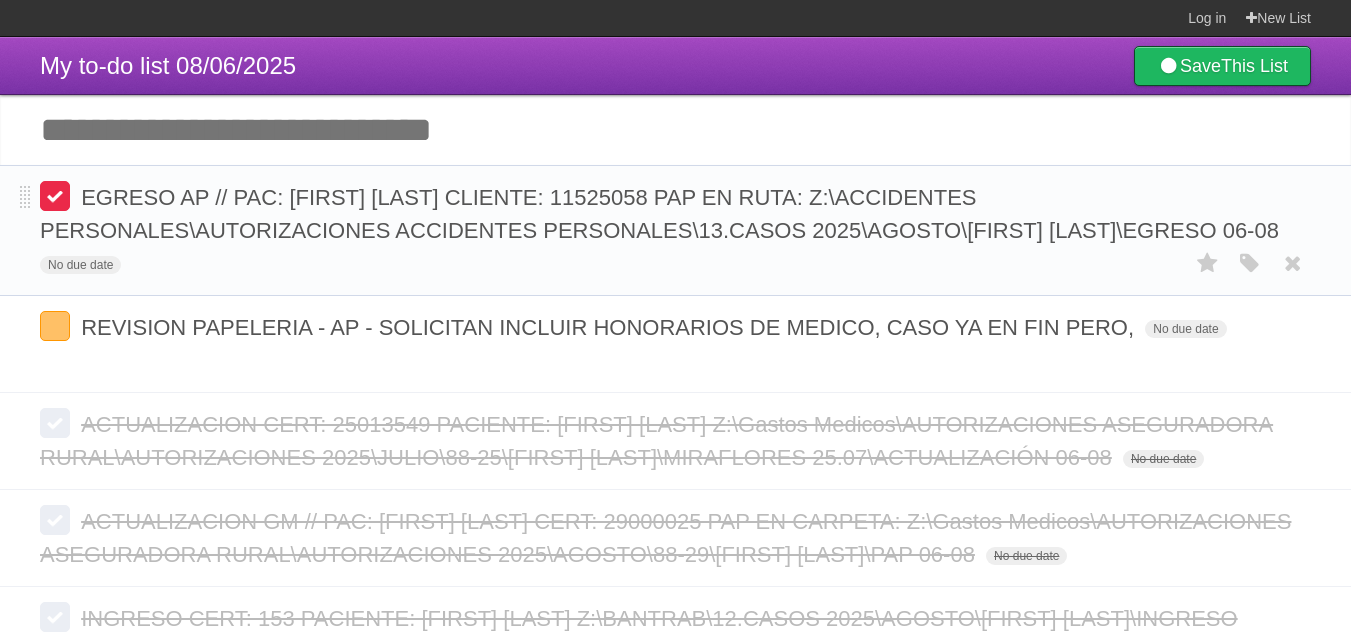 click at bounding box center (55, 196) 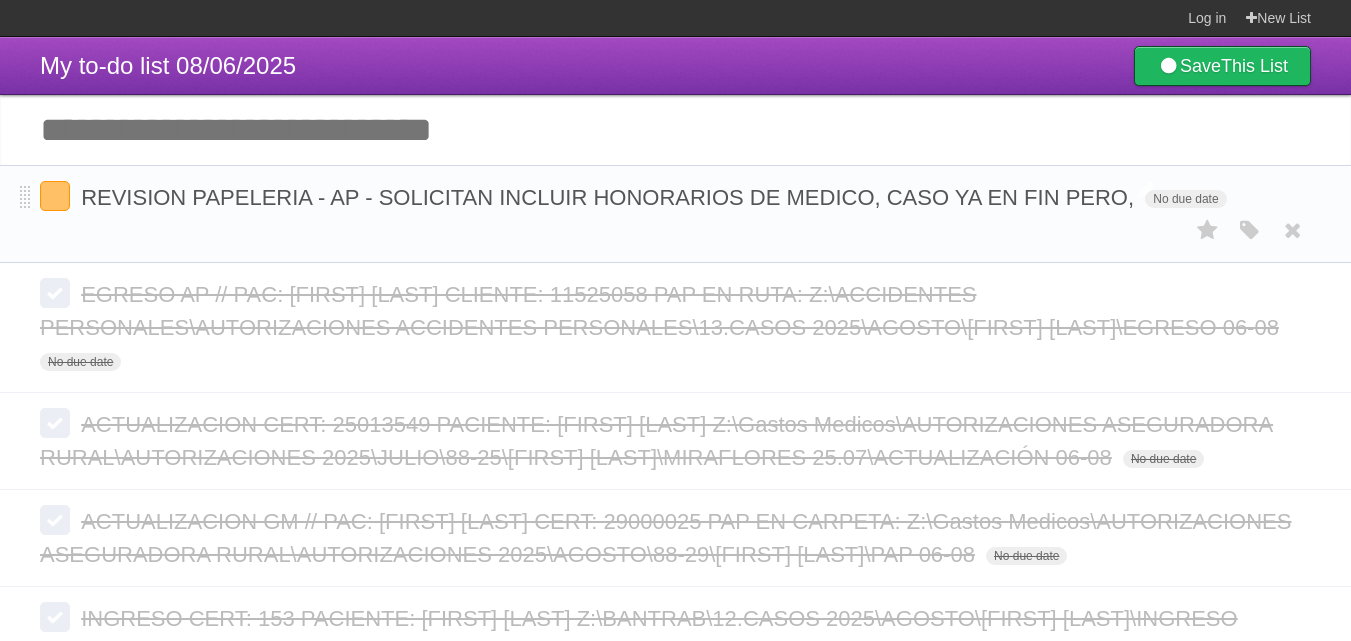 click on "REVISION PAPELERIA - AP - SOLICITAN INCLUIR HONORARIOS DE MEDICO, CASO YA EN FIN PERO," at bounding box center [610, 197] 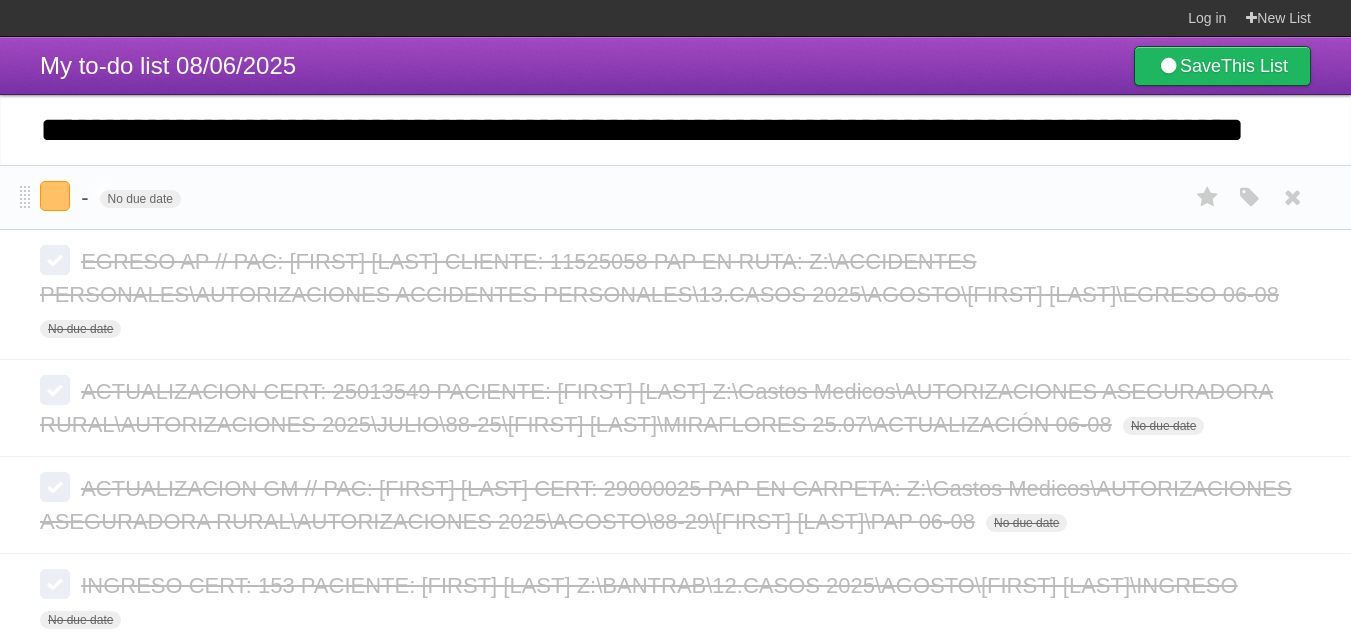 click on "**********" at bounding box center (675, 130) 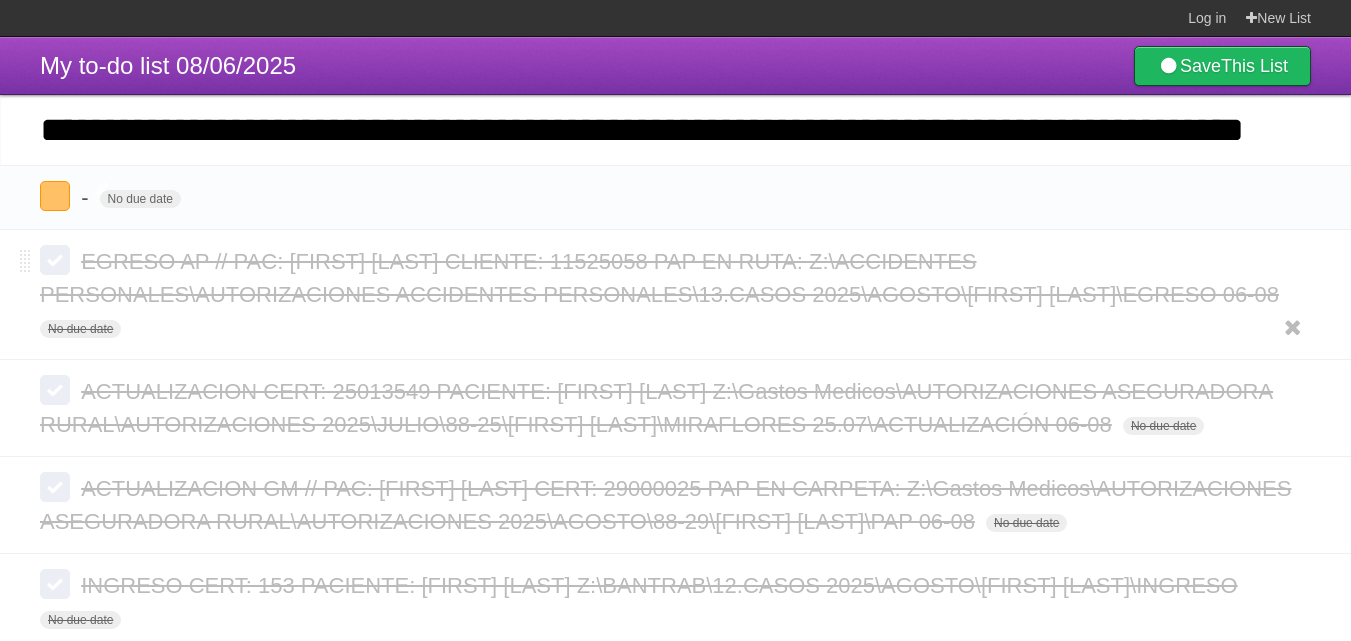 click on "EGRESO AP //   PAC: [FIRST] [MIDDLE] [LAST] [LAST]   CLIENTE: [NUMBER]  PAP EN RUTA: Z:\ACCIDENTES PERSONALES\AUTORIZACIONES ACCIDENTES PERSONALES\13.CASOS 2025\AGOSTO\[FIRST] [MIDDLE] [LAST] [LAST]\EGRESO 06-08" at bounding box center [662, 278] 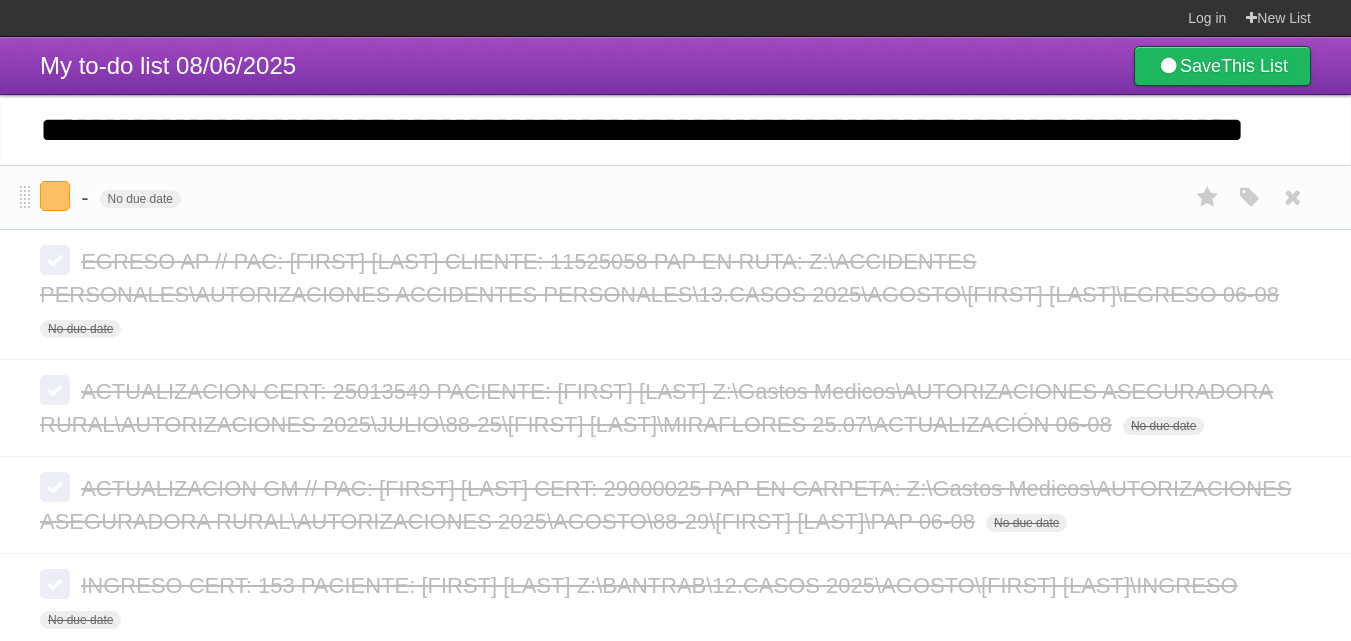 click on "-
No due date
White
Red
Blue
Green
Purple
Orange" at bounding box center [675, 197] 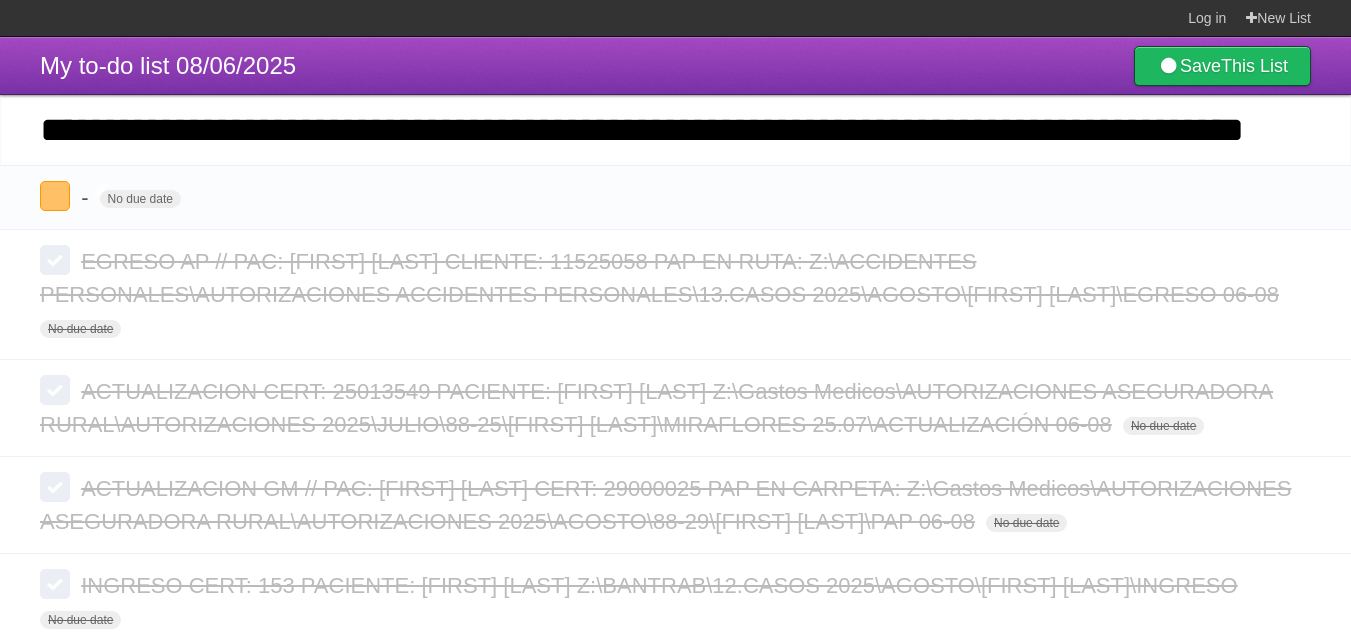 click on "**********" at bounding box center (675, 130) 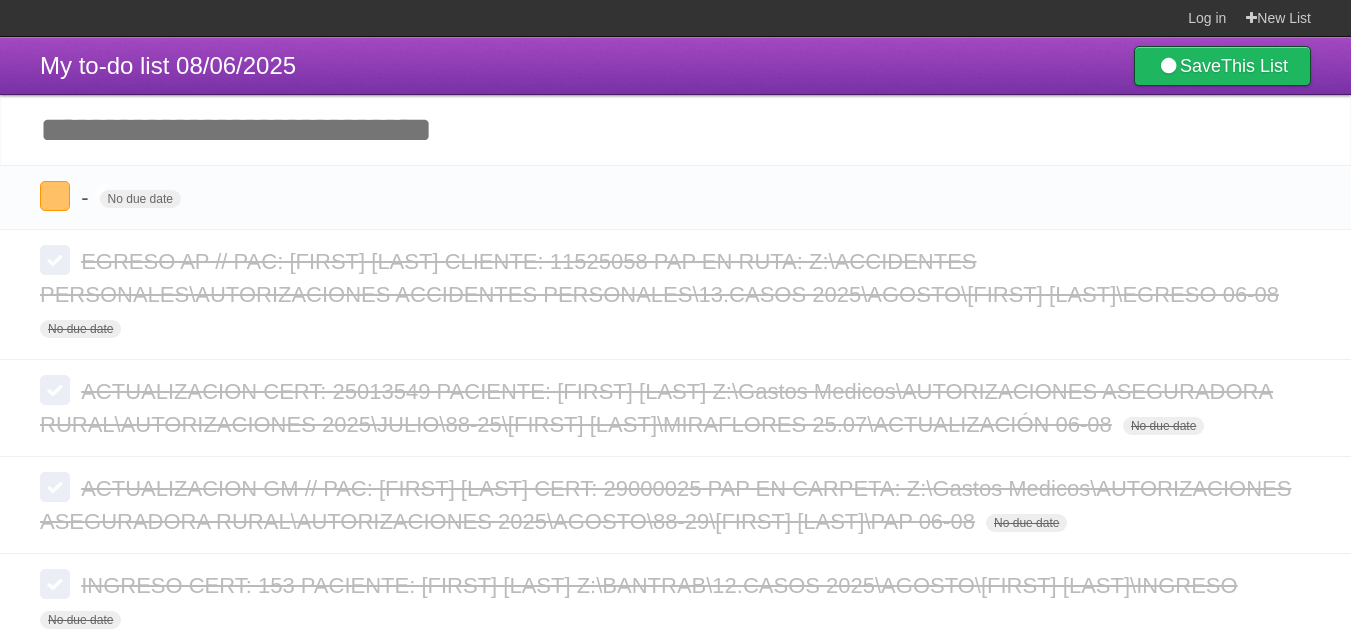 type 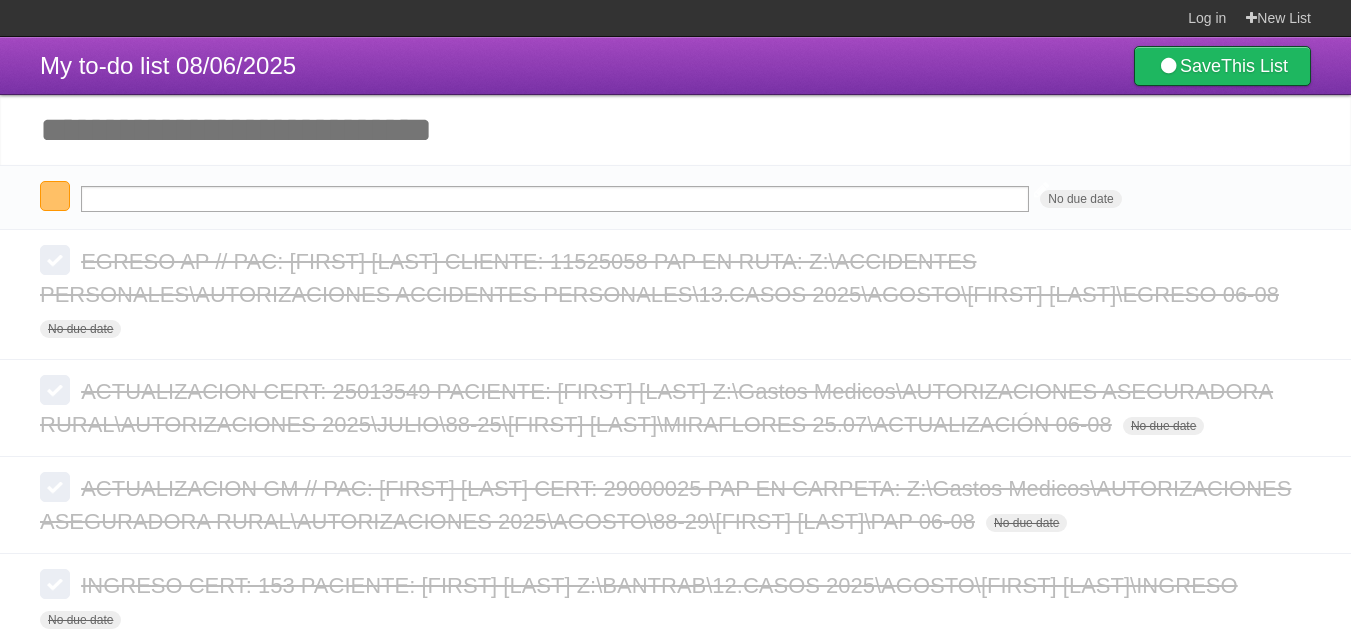 type on "**********" 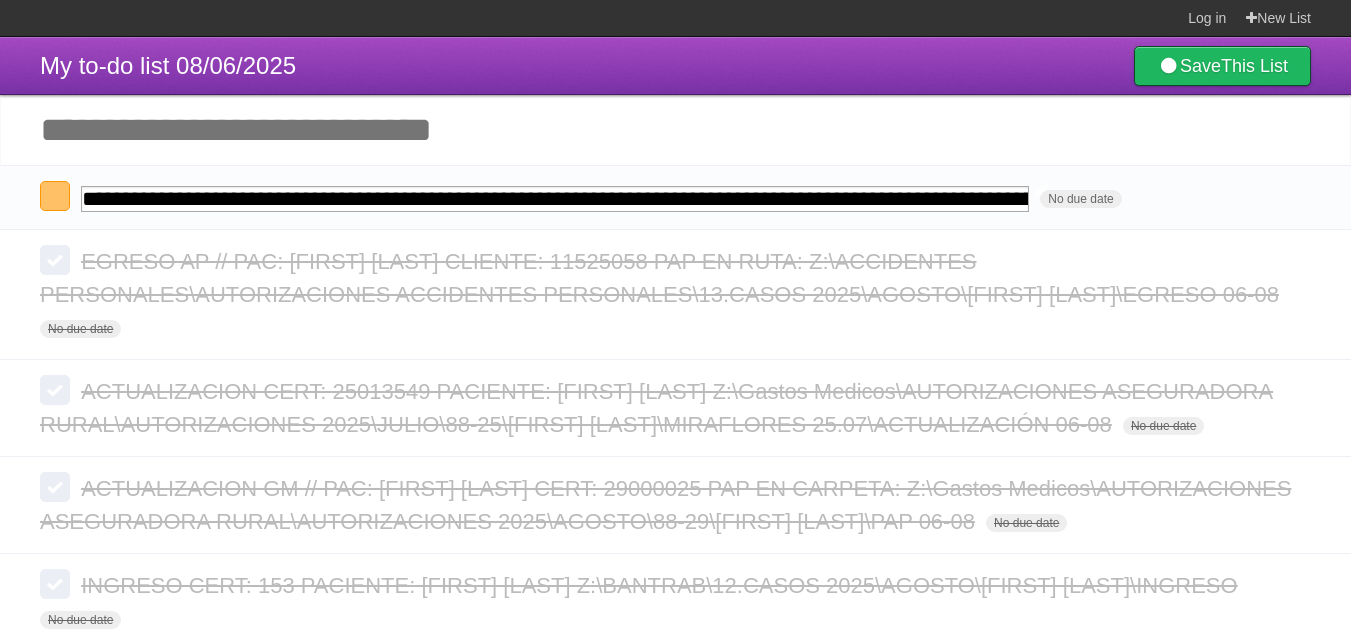 scroll, scrollTop: 0, scrollLeft: 807, axis: horizontal 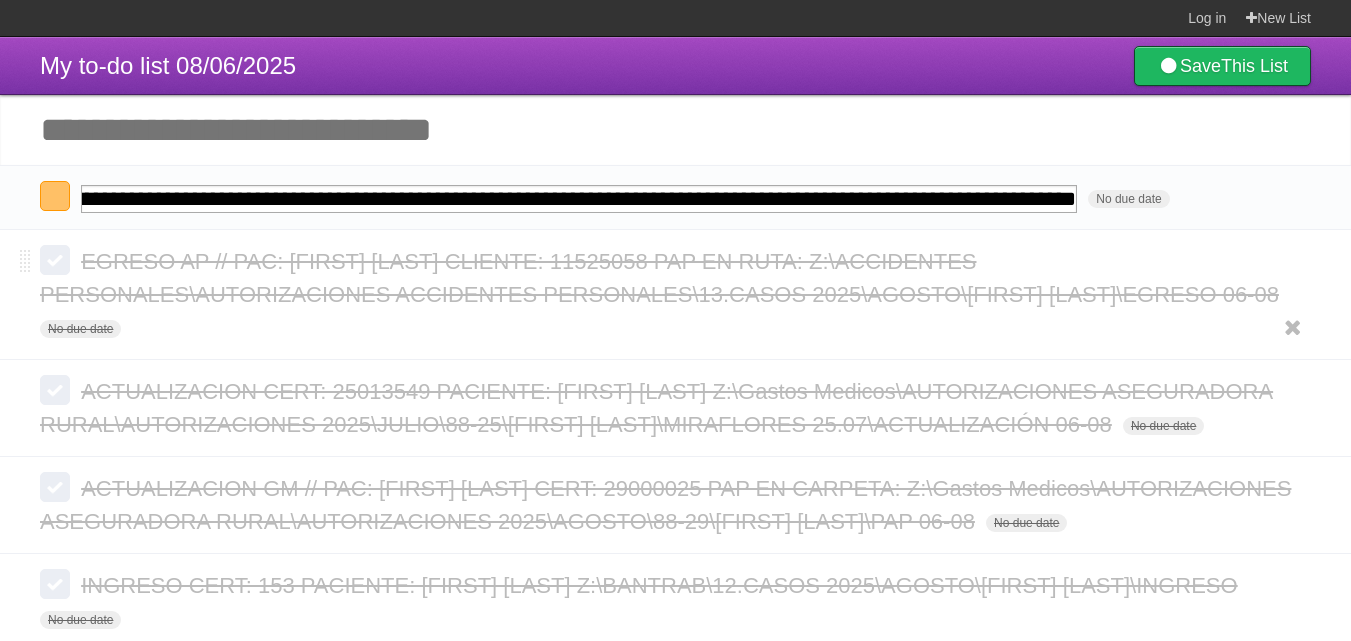 click on "EGRESO AP //   PAC: [FIRST] [MIDDLE] [LAST] [LAST]   CLIENTE: [NUMBER]  PAP EN RUTA: Z:\ACCIDENTES PERSONALES\AUTORIZACIONES ACCIDENTES PERSONALES\13.CASOS 2025\AGOSTO\[FIRST] [MIDDLE] [LAST] [LAST]\EGRESO 06-08" at bounding box center [662, 278] 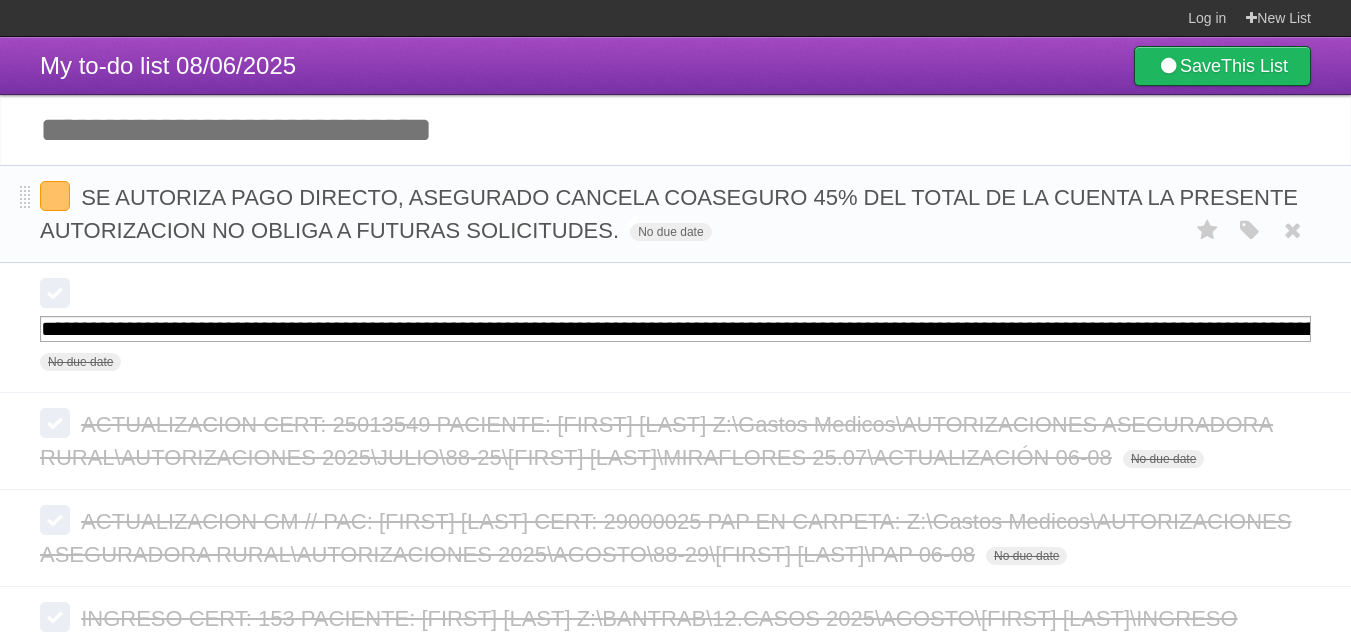 click on "SE AUTORIZA PAGO DIRECTO, ASEGURADO CANCELA COASEGURO 45% DEL TOTAL DE LA CUENTA LA PRESENTE AUTORIZACION NO OBLIGA A FUTURAS SOLICITUDES." at bounding box center (669, 214) 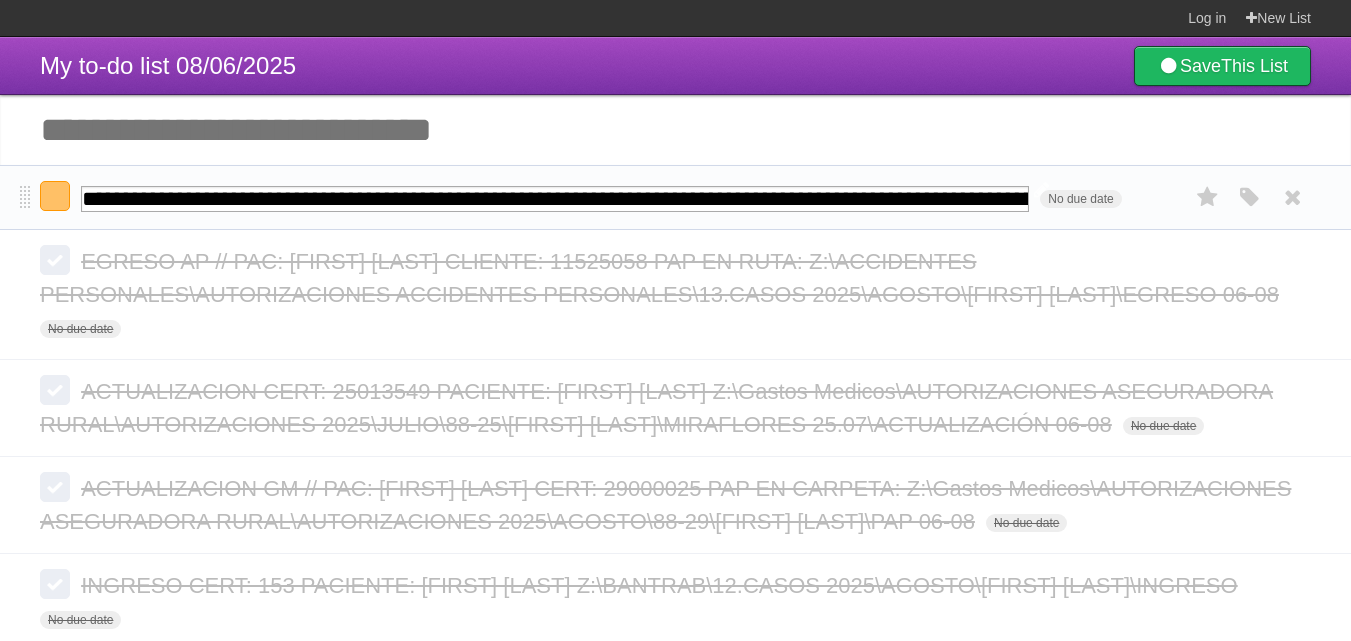click on "**********" at bounding box center [555, 199] 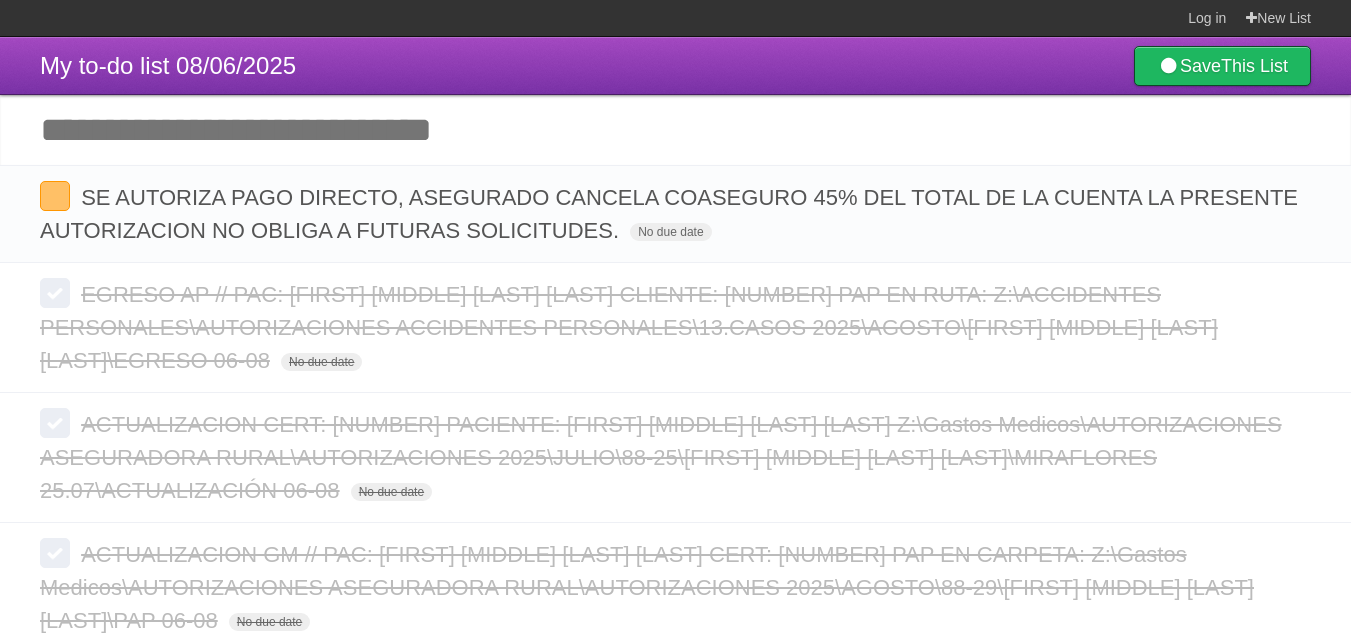 scroll, scrollTop: 0, scrollLeft: 0, axis: both 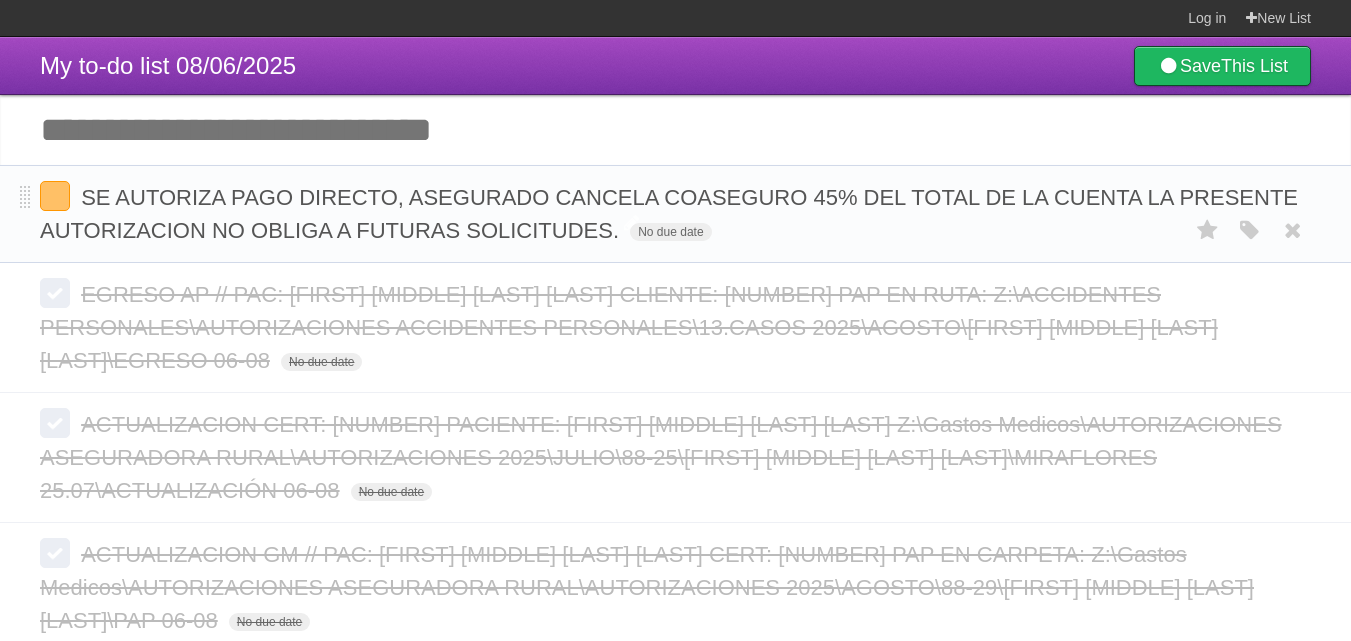 click on "SE AUTORIZA PAGO DIRECTO, ASEGURADO CANCELA COASEGURO 45% DEL TOTAL DE LA CUENTA LA PRESENTE AUTORIZACION NO OBLIGA A FUTURAS SOLICITUDES." at bounding box center (669, 214) 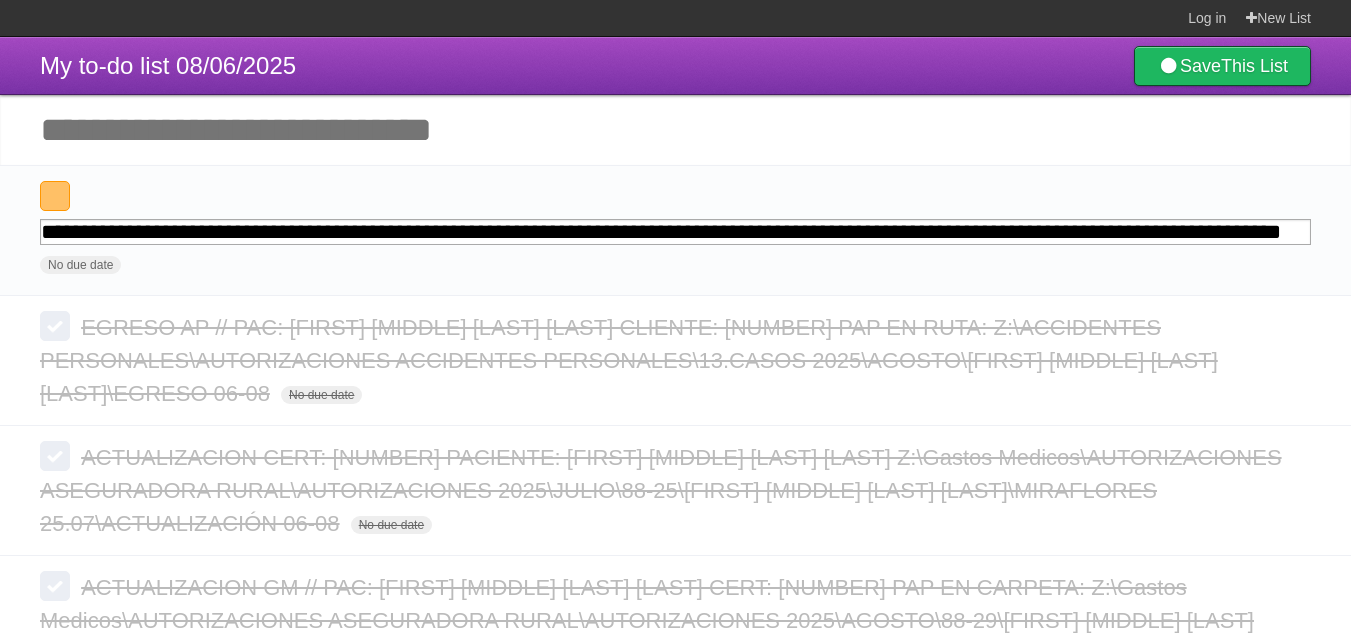 click on "Add another task" at bounding box center (675, 130) 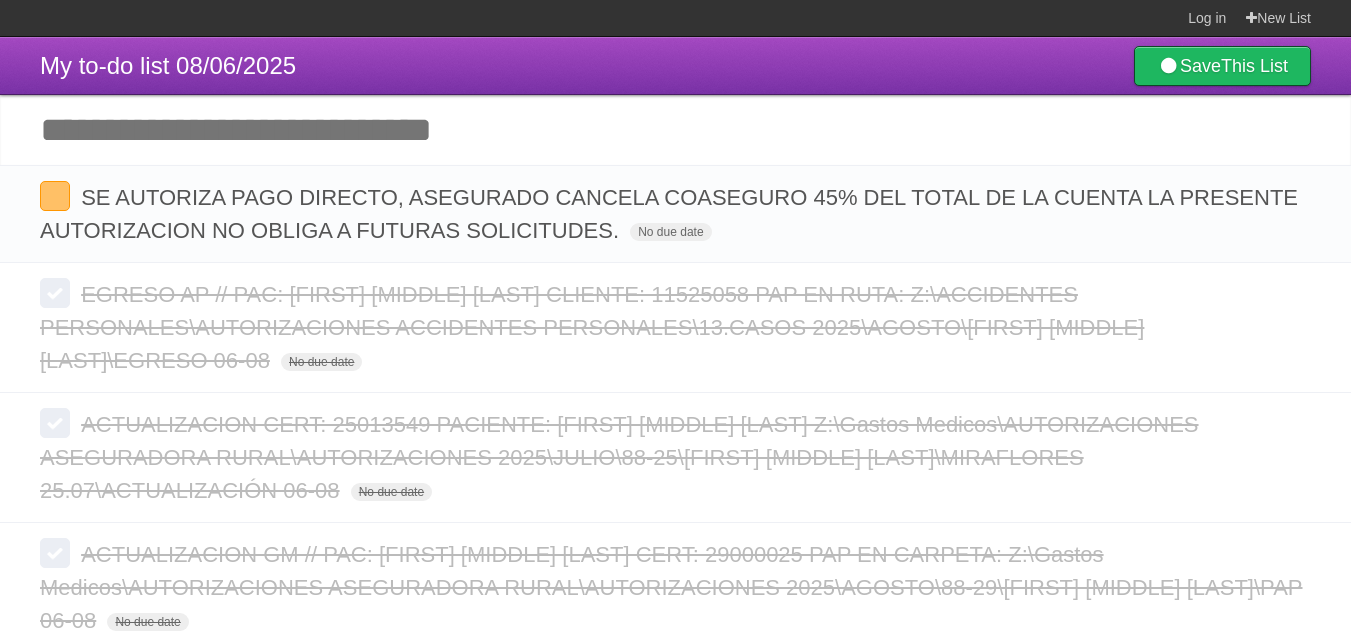 scroll, scrollTop: 0, scrollLeft: 0, axis: both 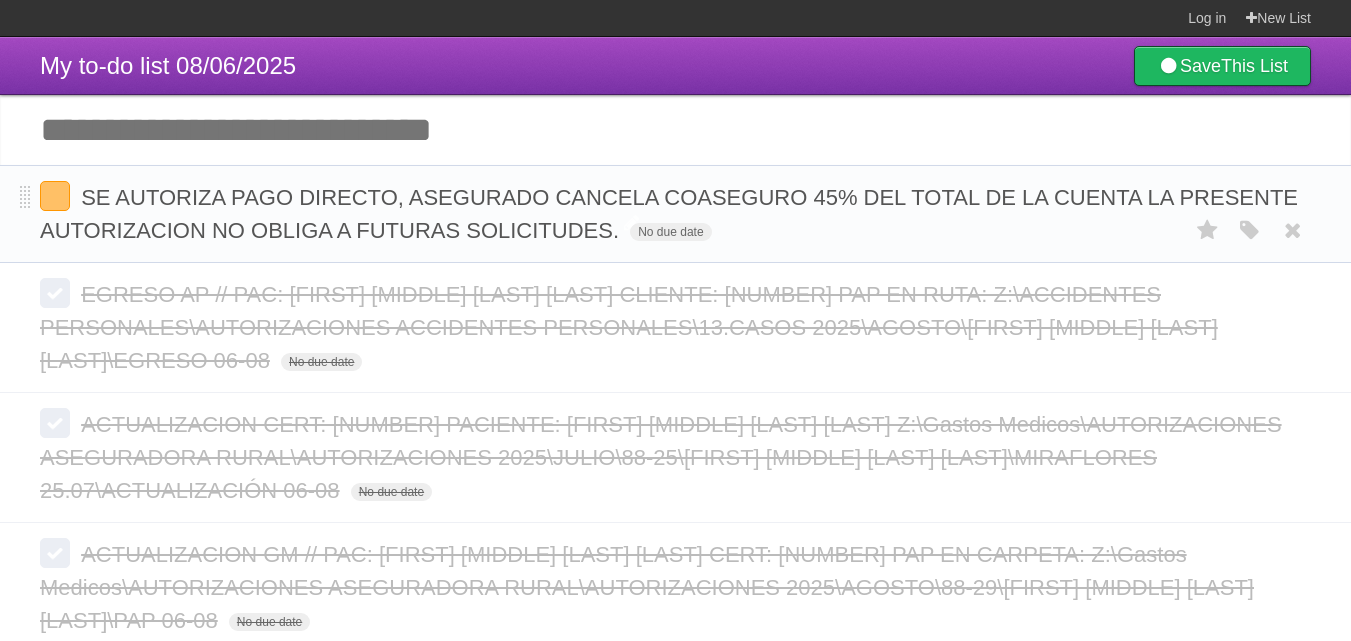 click on "SE AUTORIZA PAGO DIRECTO, ASEGURADO CANCELA COASEGURO 45% DEL TOTAL DE LA CUENTA LA PRESENTE AUTORIZACION NO OBLIGA A FUTURAS SOLICITUDES." at bounding box center [669, 214] 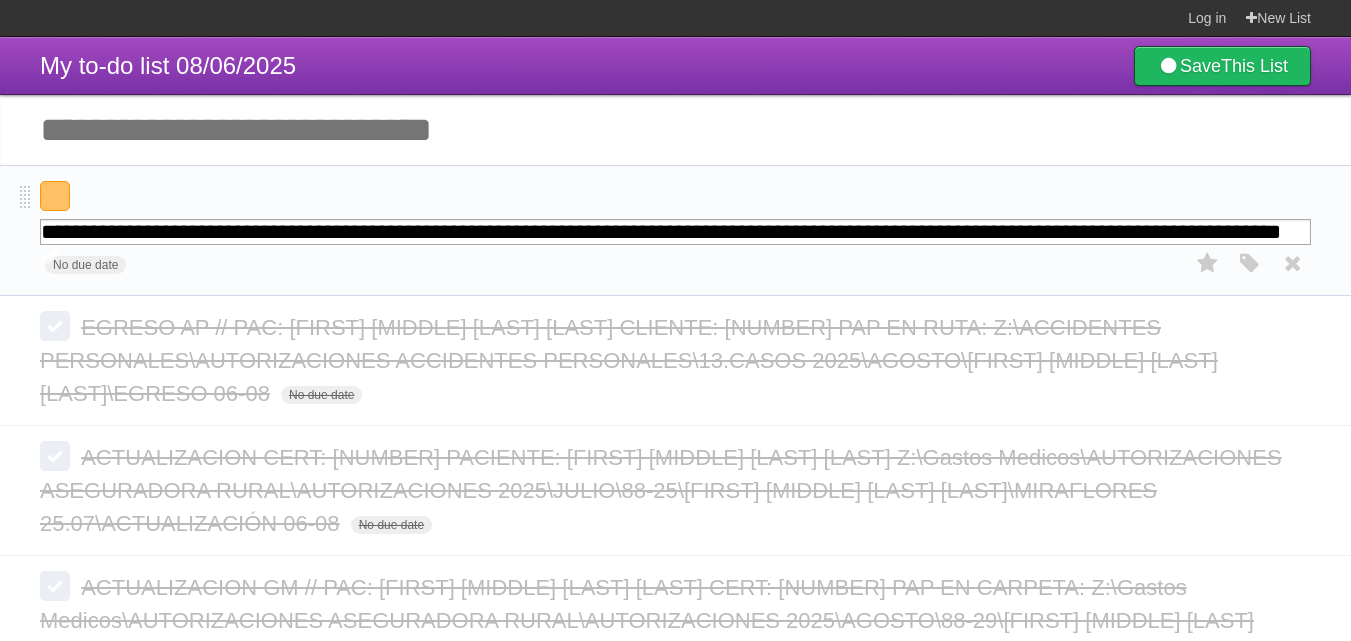 click on "SE AUTORIZA PAGO DIRECTO, ASEGURADO CANCELA COASEGURO 45% DEL TOTAL DE LA CUENTA LA PRESENTE AUTORIZACION NO OBLIGA A FUTURAS SOLICITUDES.
No due date
White
Red
Blue
Green
Purple
Orange" at bounding box center (675, 230) 